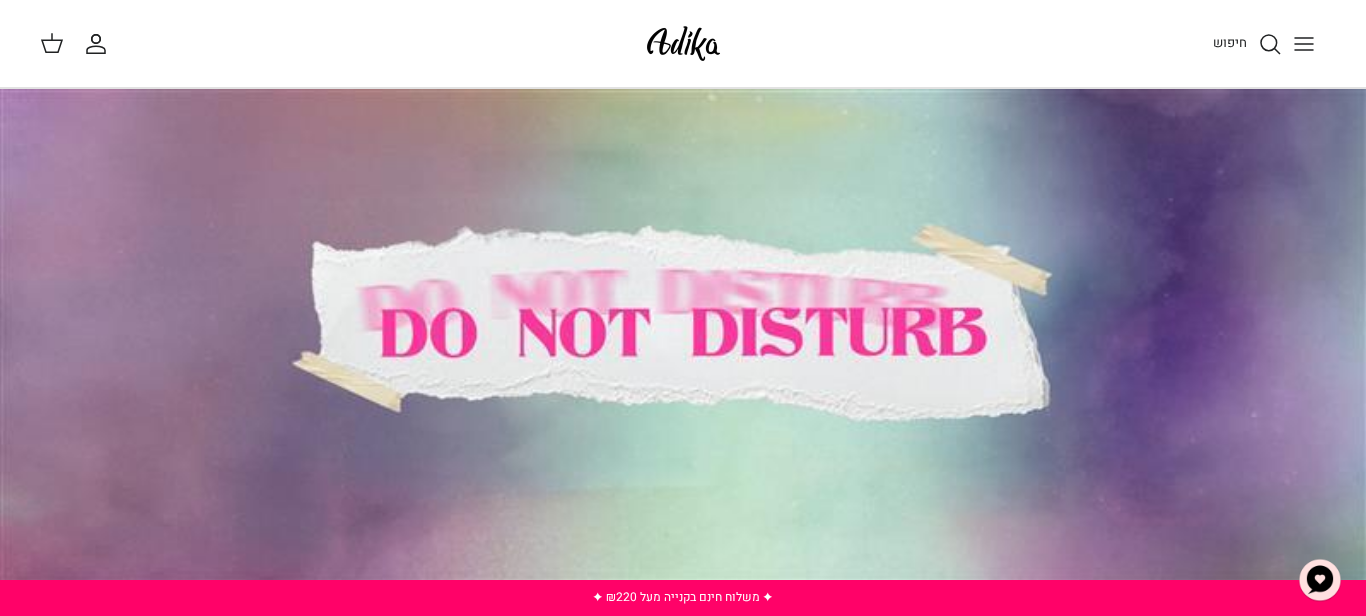 scroll, scrollTop: 0, scrollLeft: 0, axis: both 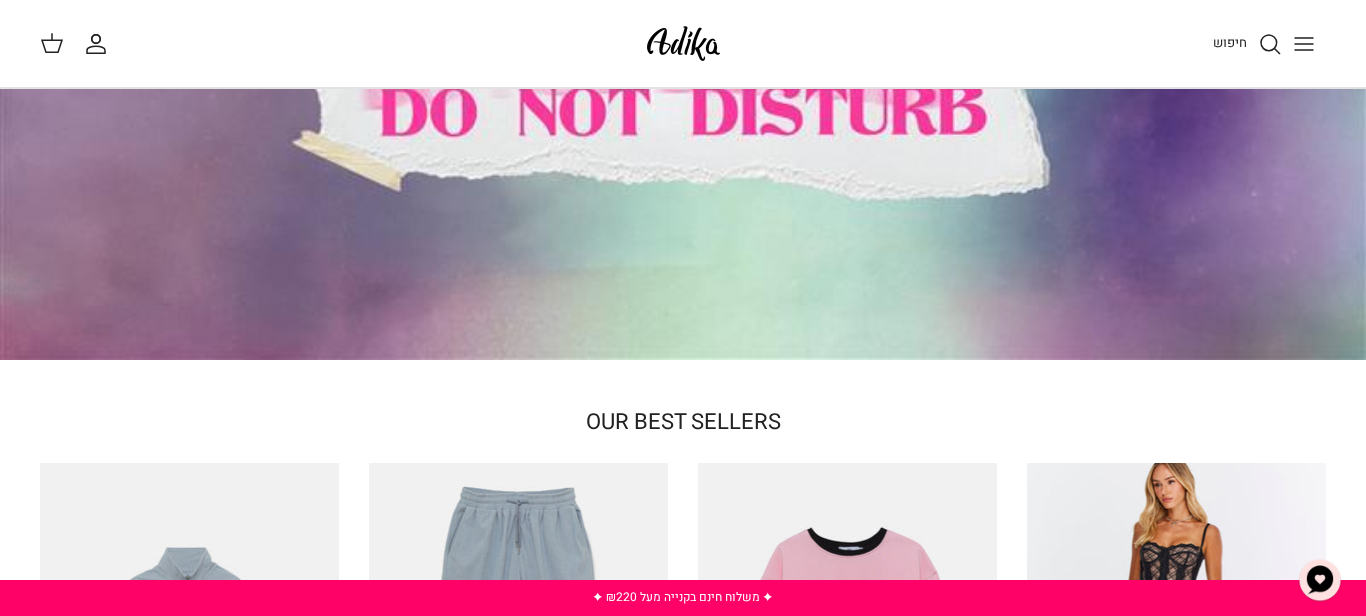 click at bounding box center [683, 114] 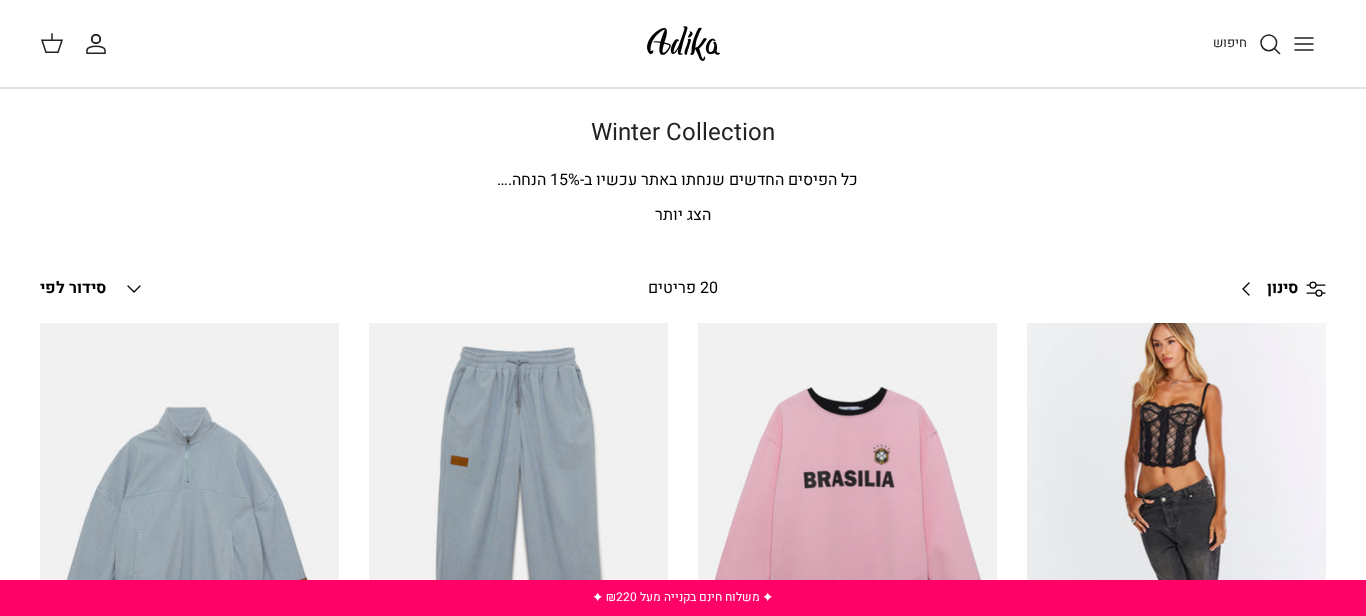 scroll, scrollTop: 0, scrollLeft: 0, axis: both 